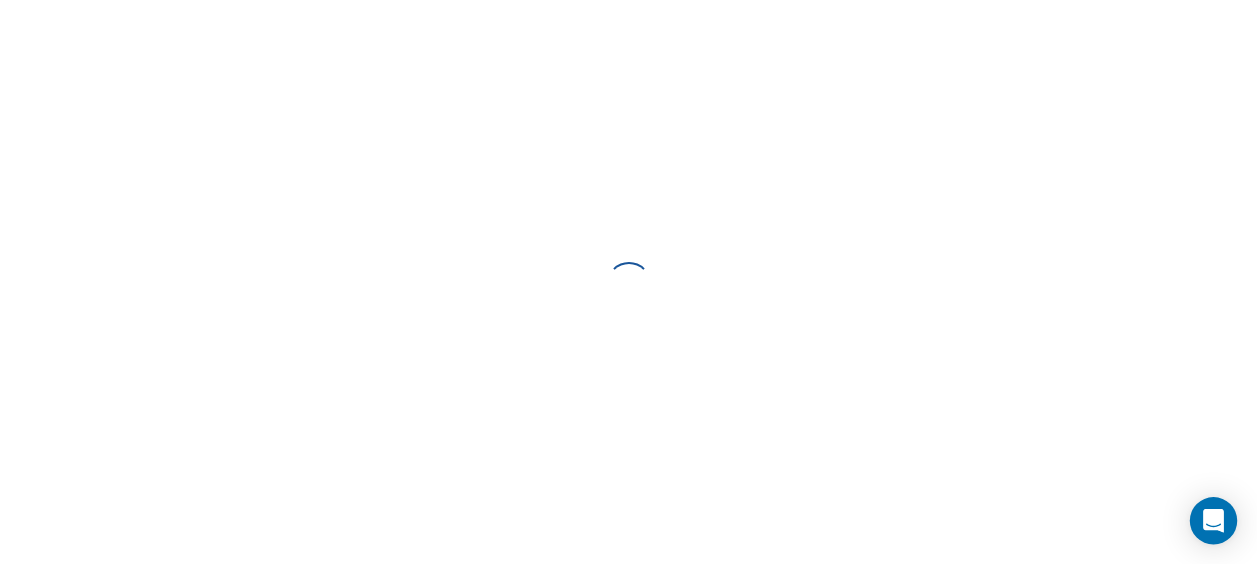 scroll, scrollTop: 0, scrollLeft: 0, axis: both 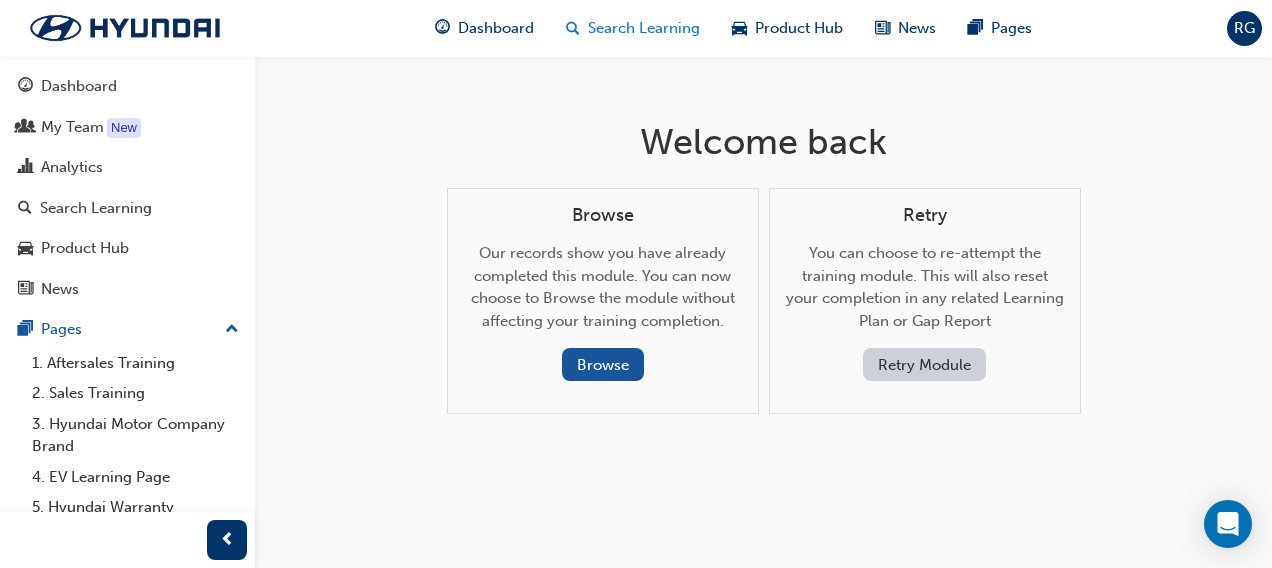 click on "Search Learning" at bounding box center (644, 28) 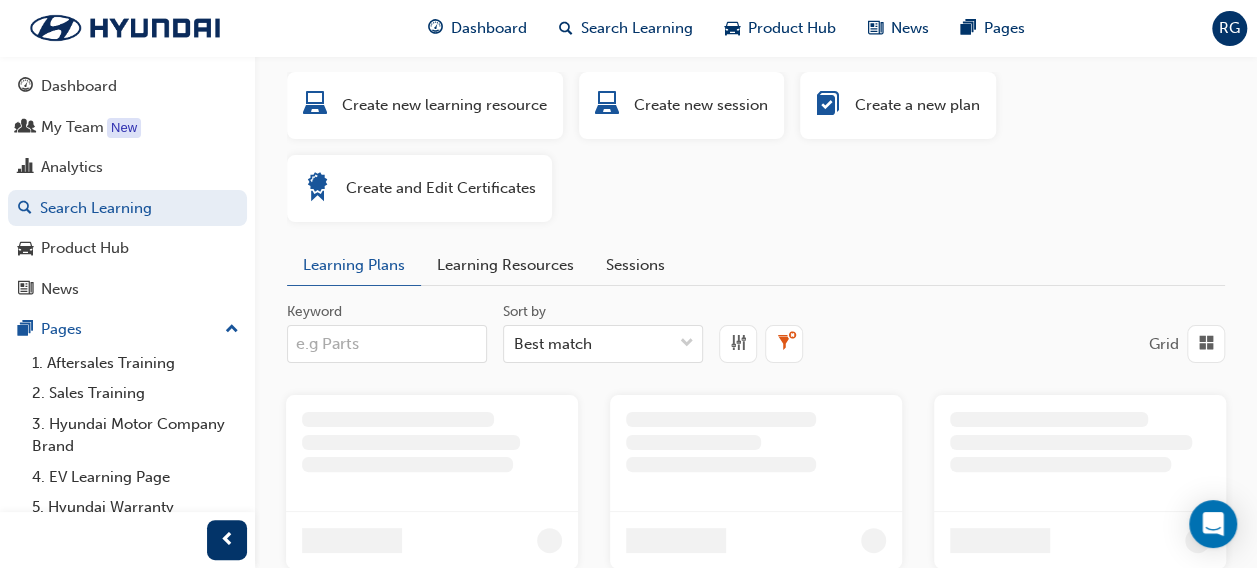 click on "Keyword" at bounding box center [387, 344] 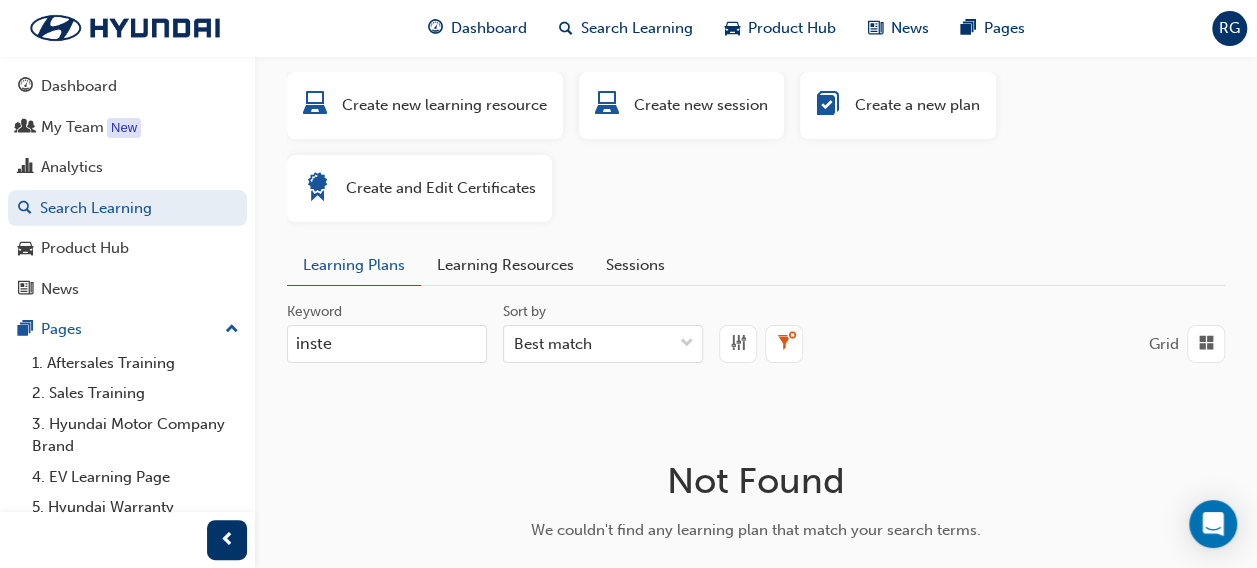 type on "inste" 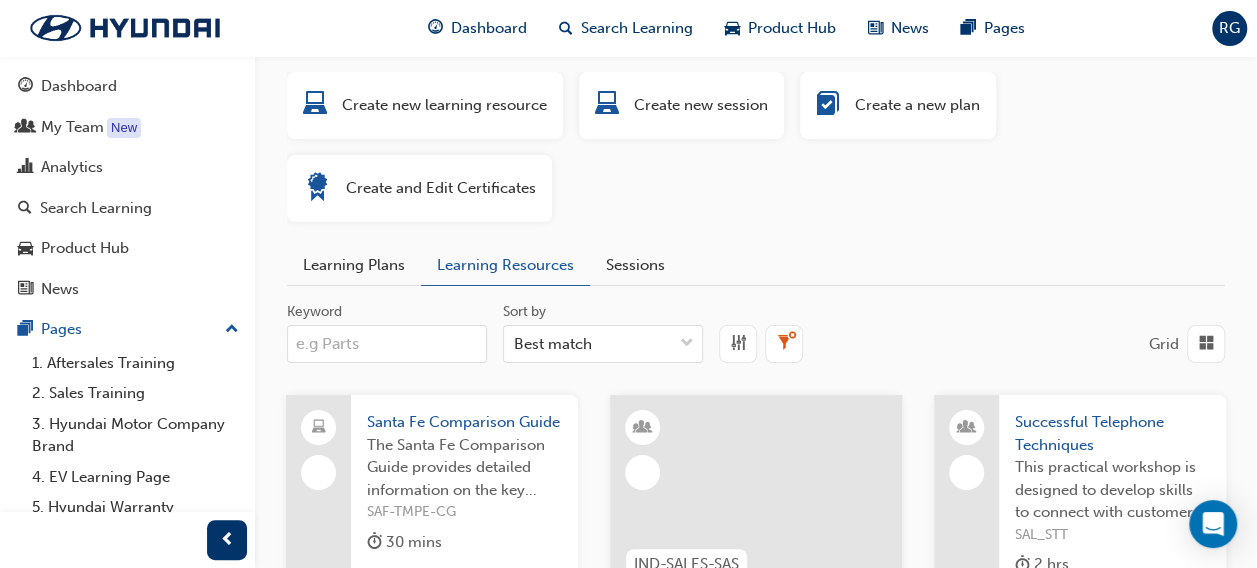 click on "Keyword" at bounding box center [387, 344] 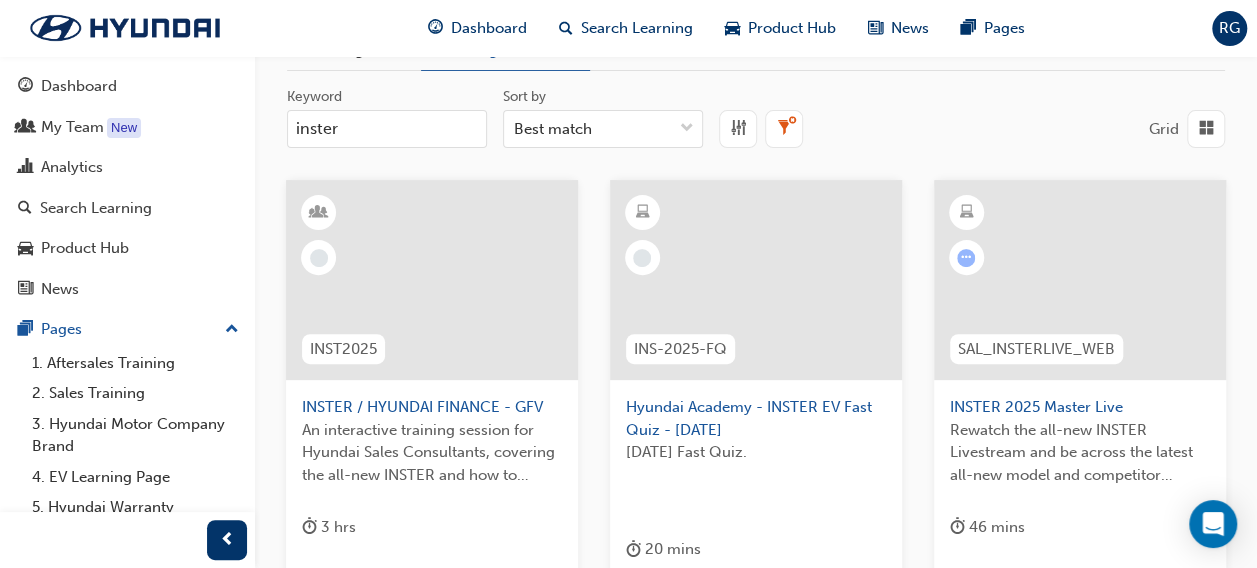 scroll, scrollTop: 334, scrollLeft: 0, axis: vertical 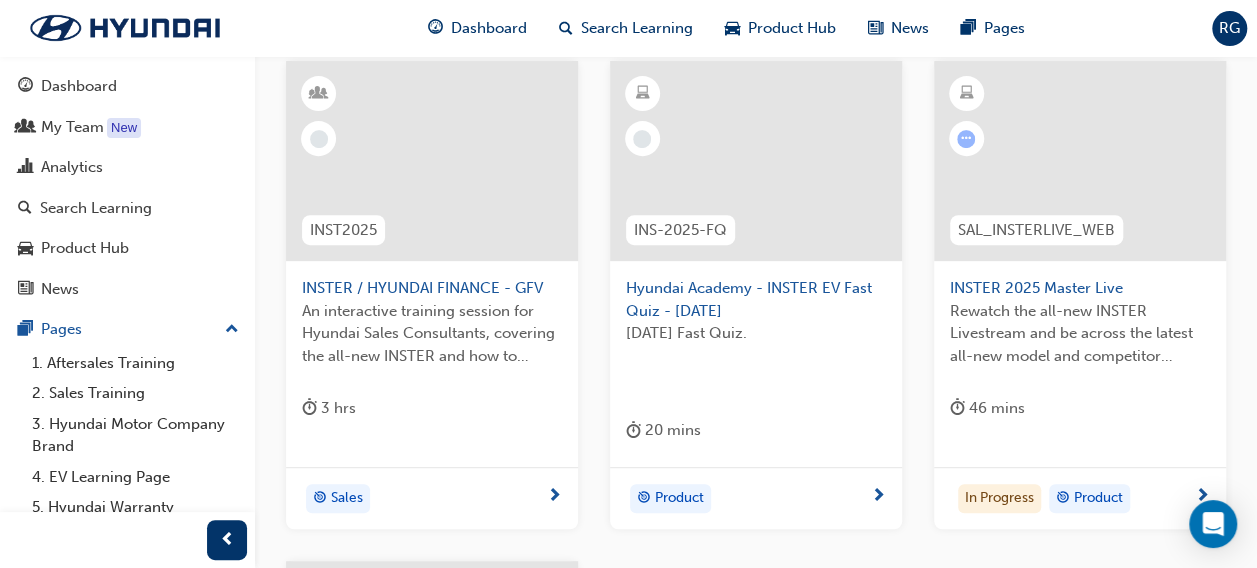type on "inster" 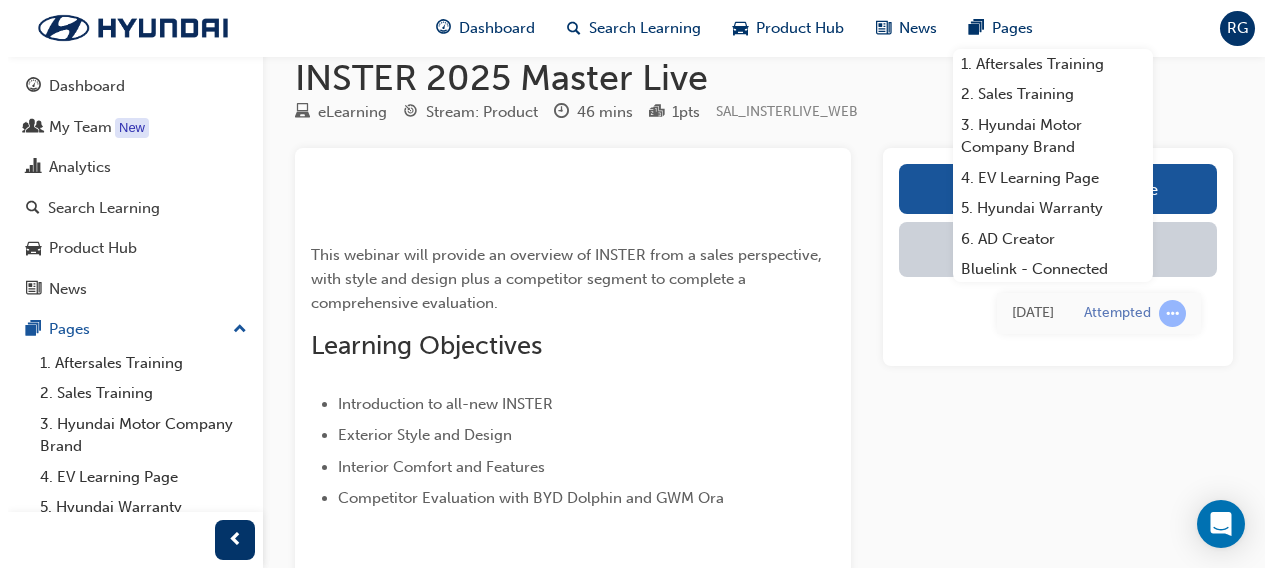 scroll, scrollTop: 0, scrollLeft: 0, axis: both 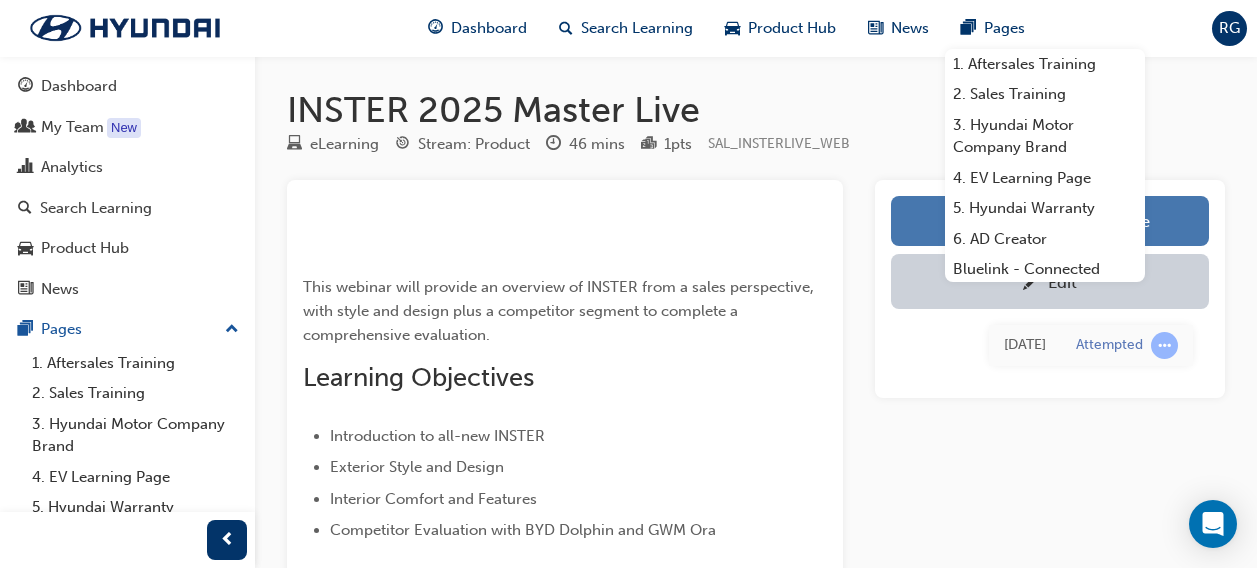 click on "Launch eLearning module" at bounding box center (1050, 221) 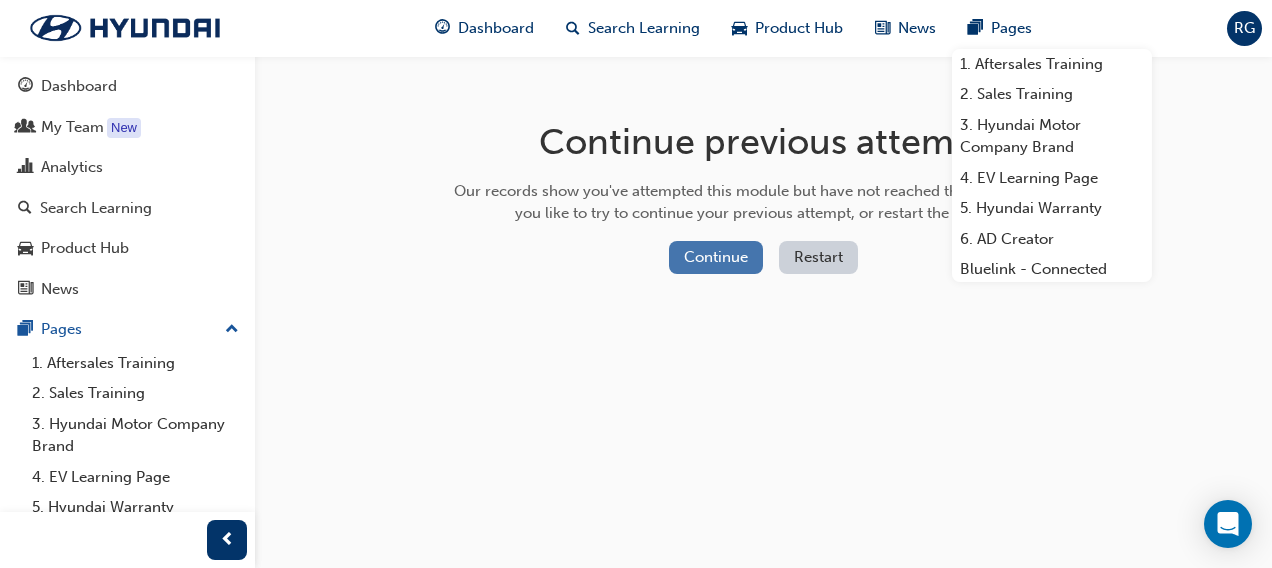 click on "Continue" at bounding box center (716, 257) 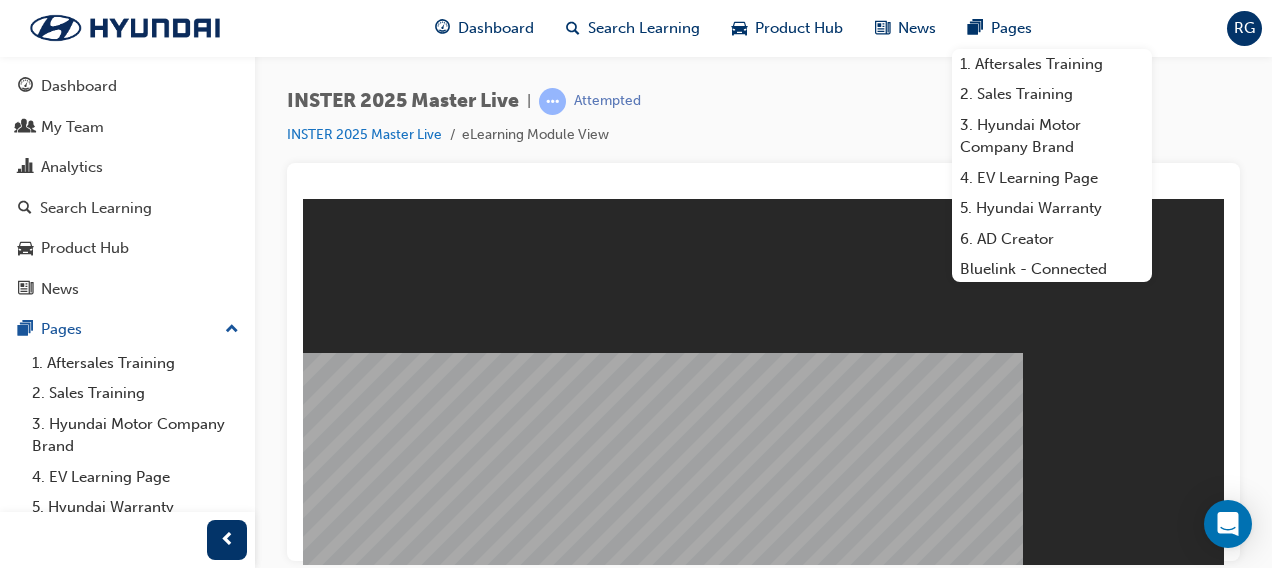 scroll, scrollTop: 0, scrollLeft: 0, axis: both 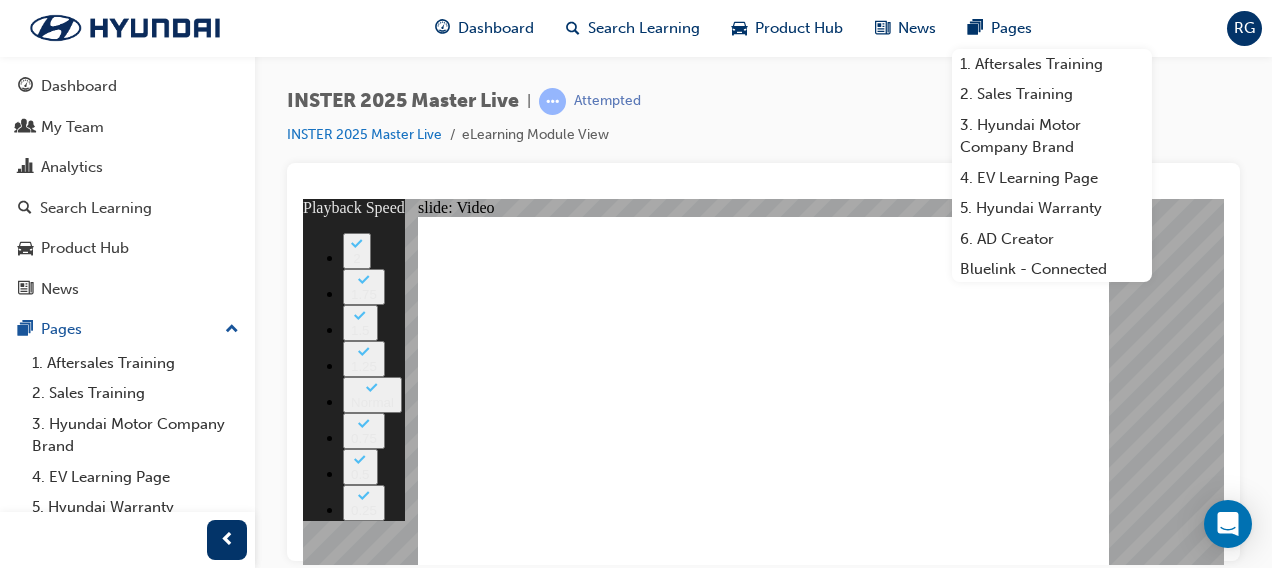 click at bounding box center (631, 5234) 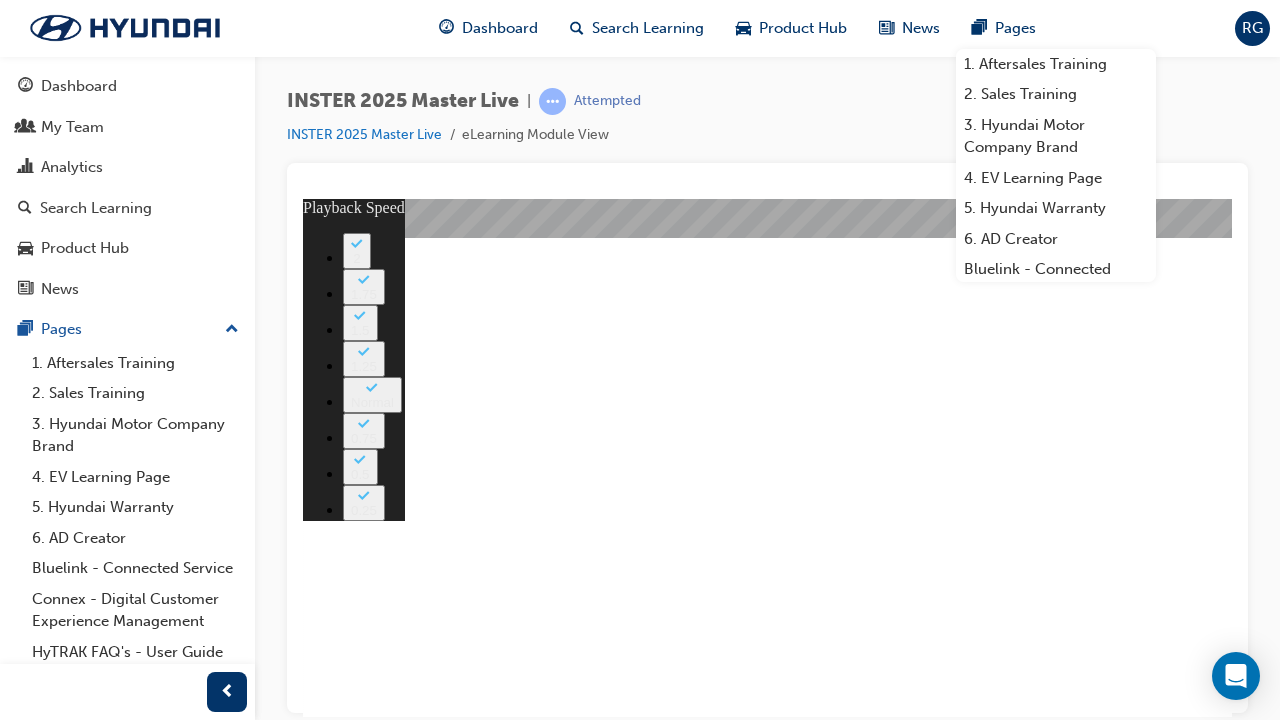 click at bounding box center [953, 4605] 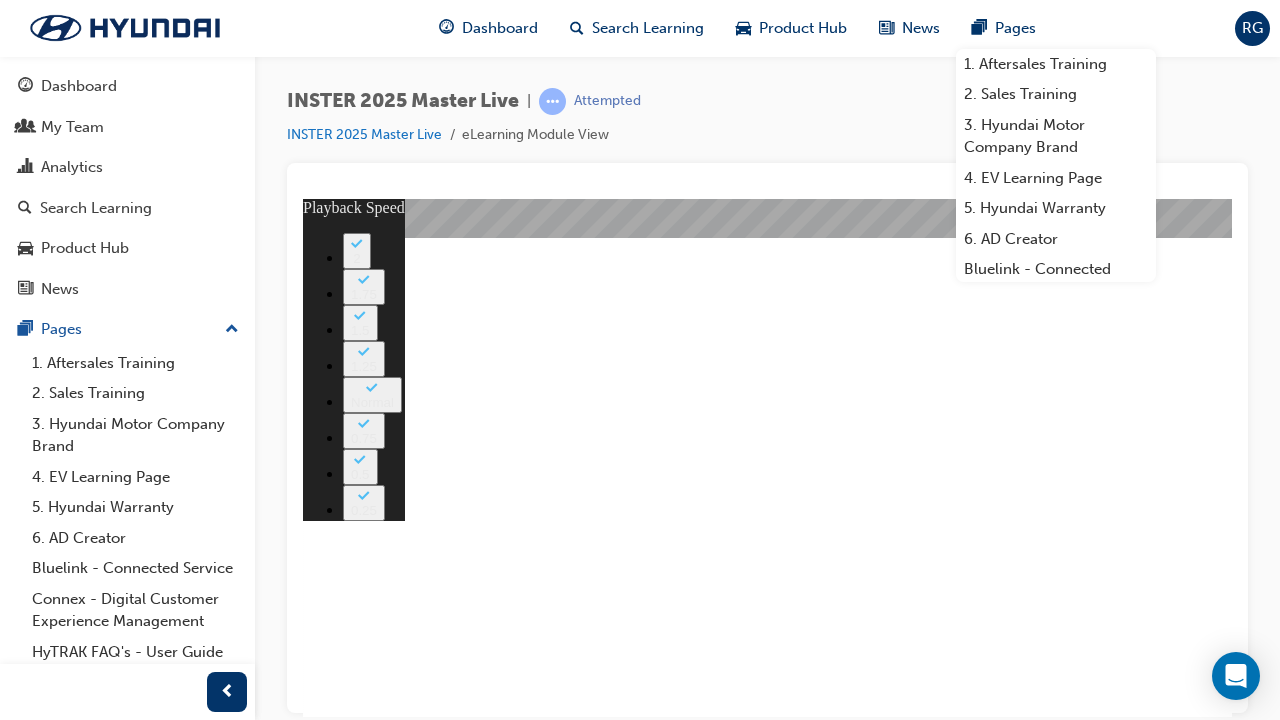 click at bounding box center [953, 4605] 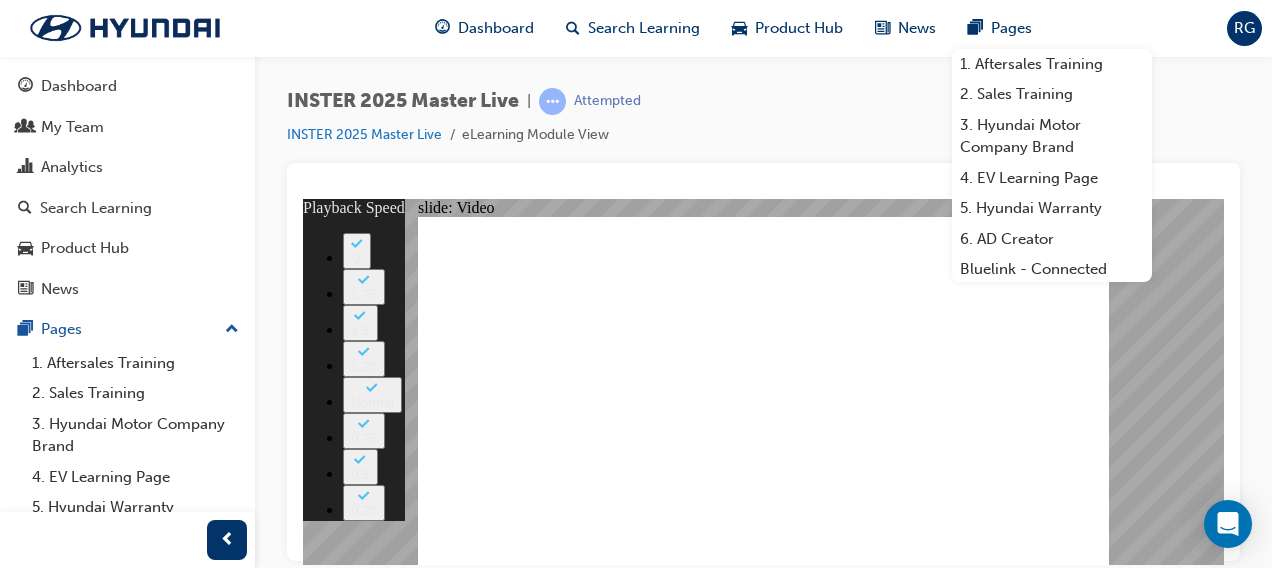 click at bounding box center [576, 3734] 